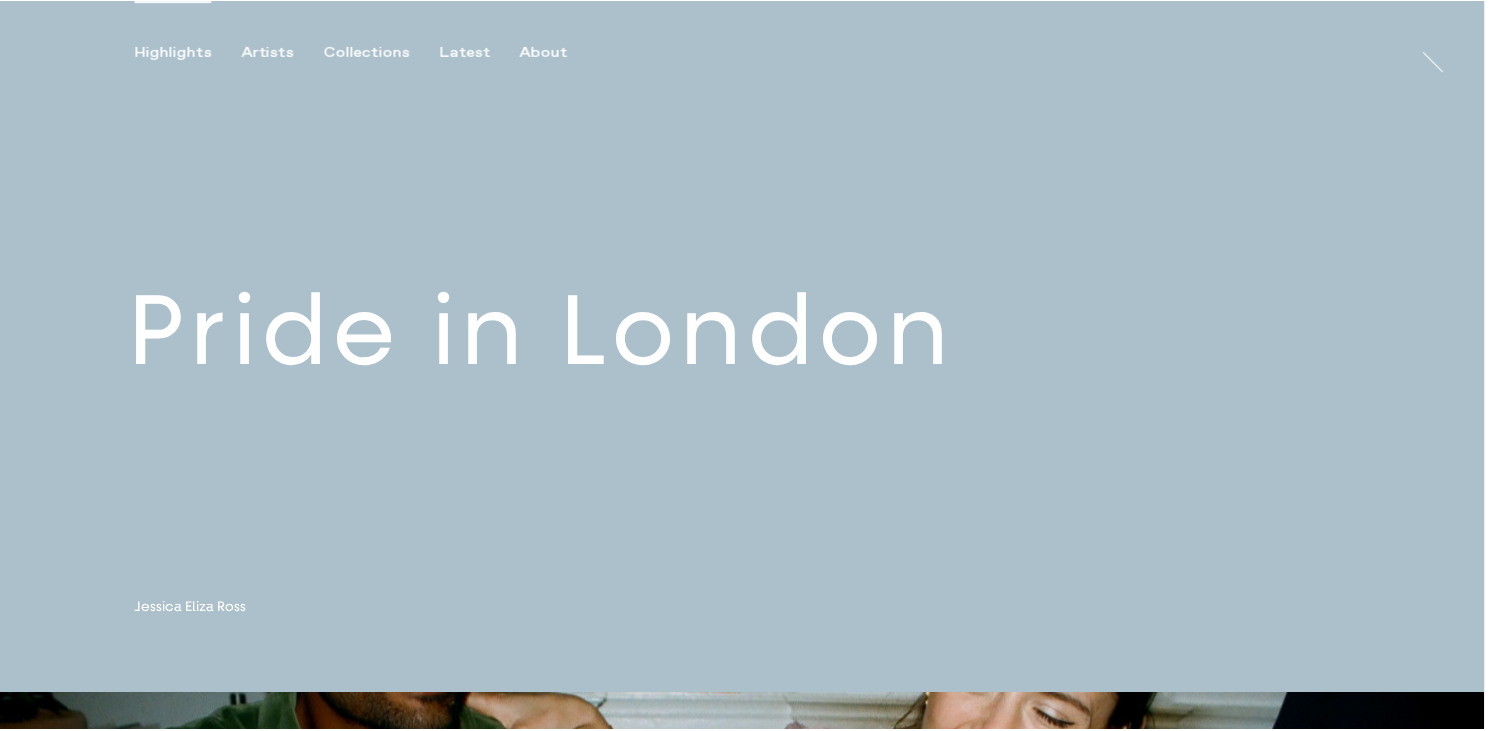 scroll, scrollTop: 0, scrollLeft: 0, axis: both 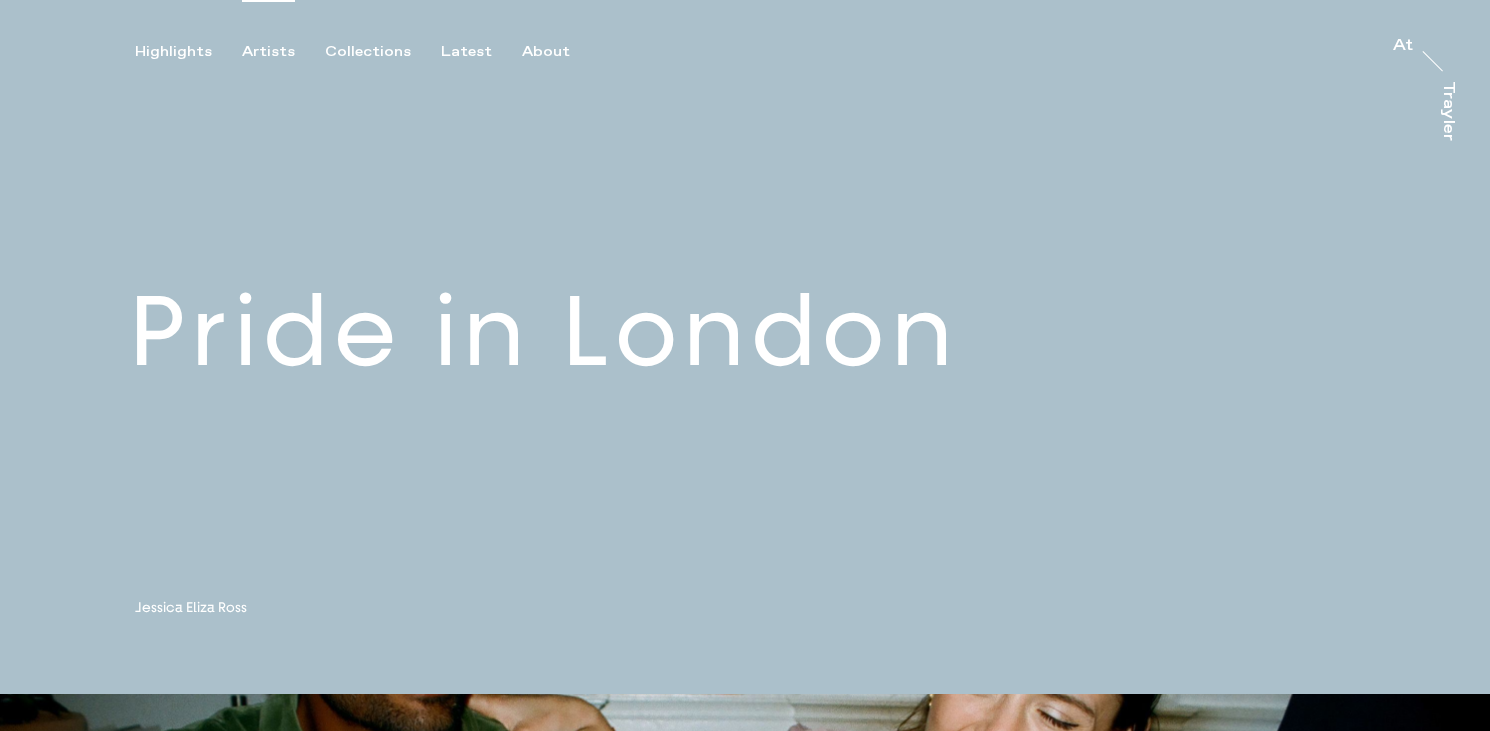 click on "Artists" at bounding box center [268, 52] 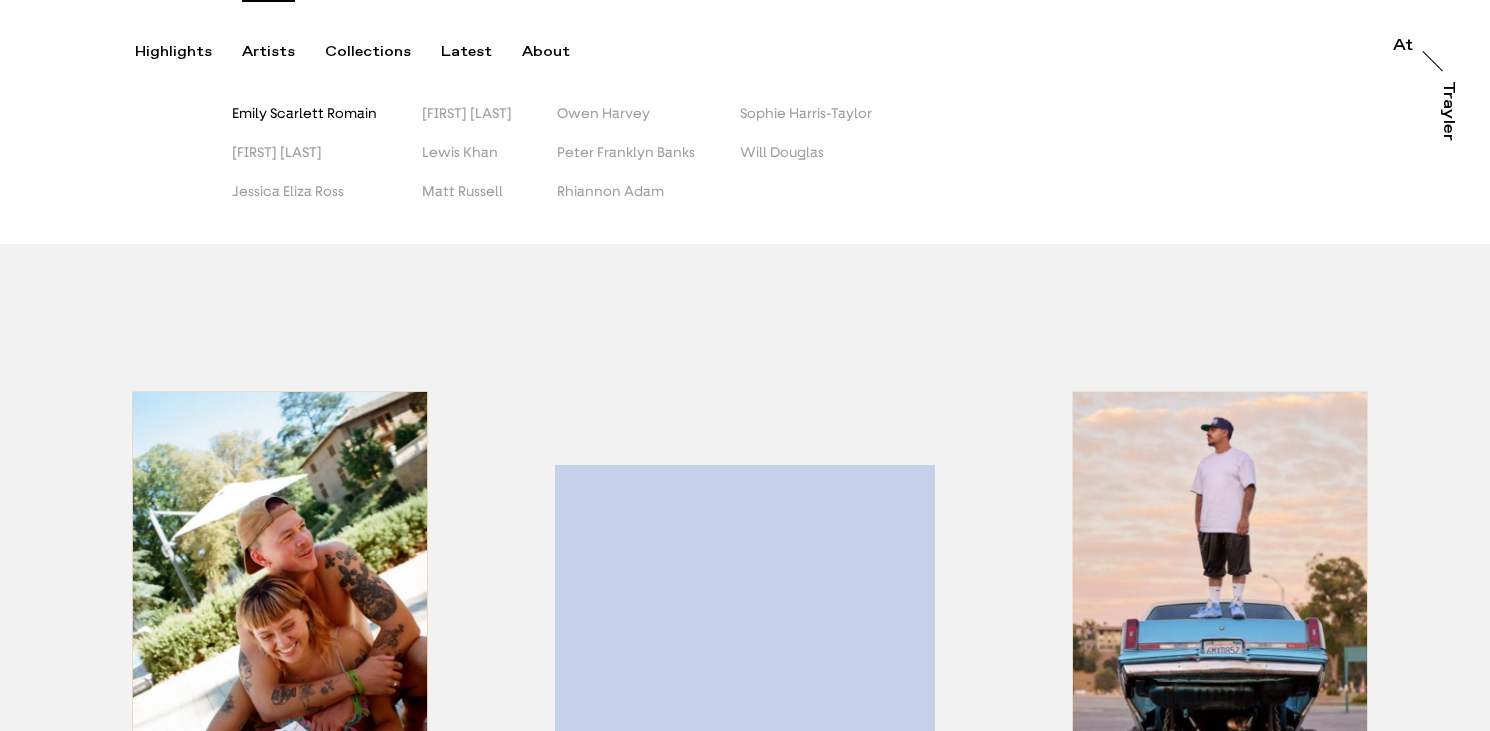 click on "Emily Scarlett Romain" at bounding box center [304, 113] 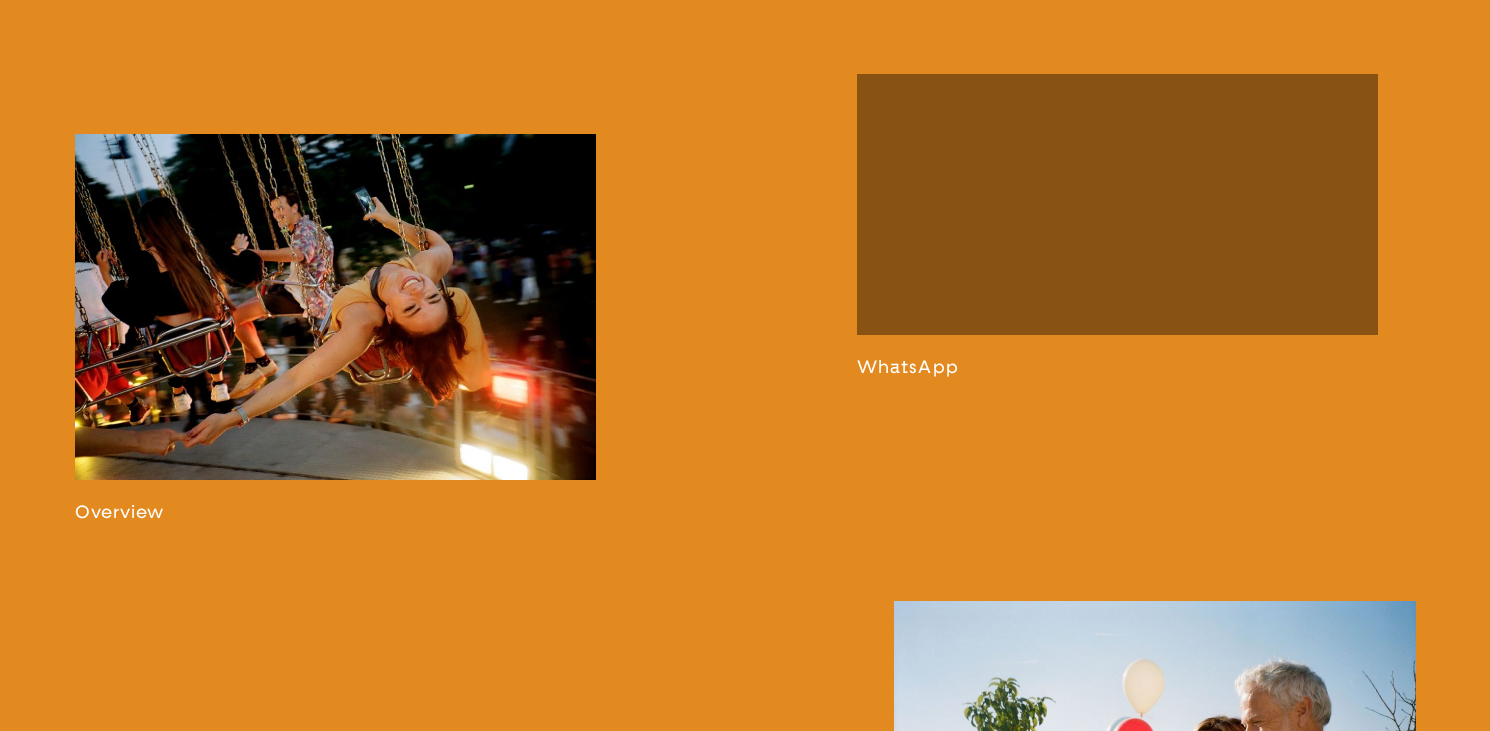 scroll, scrollTop: 1184, scrollLeft: 0, axis: vertical 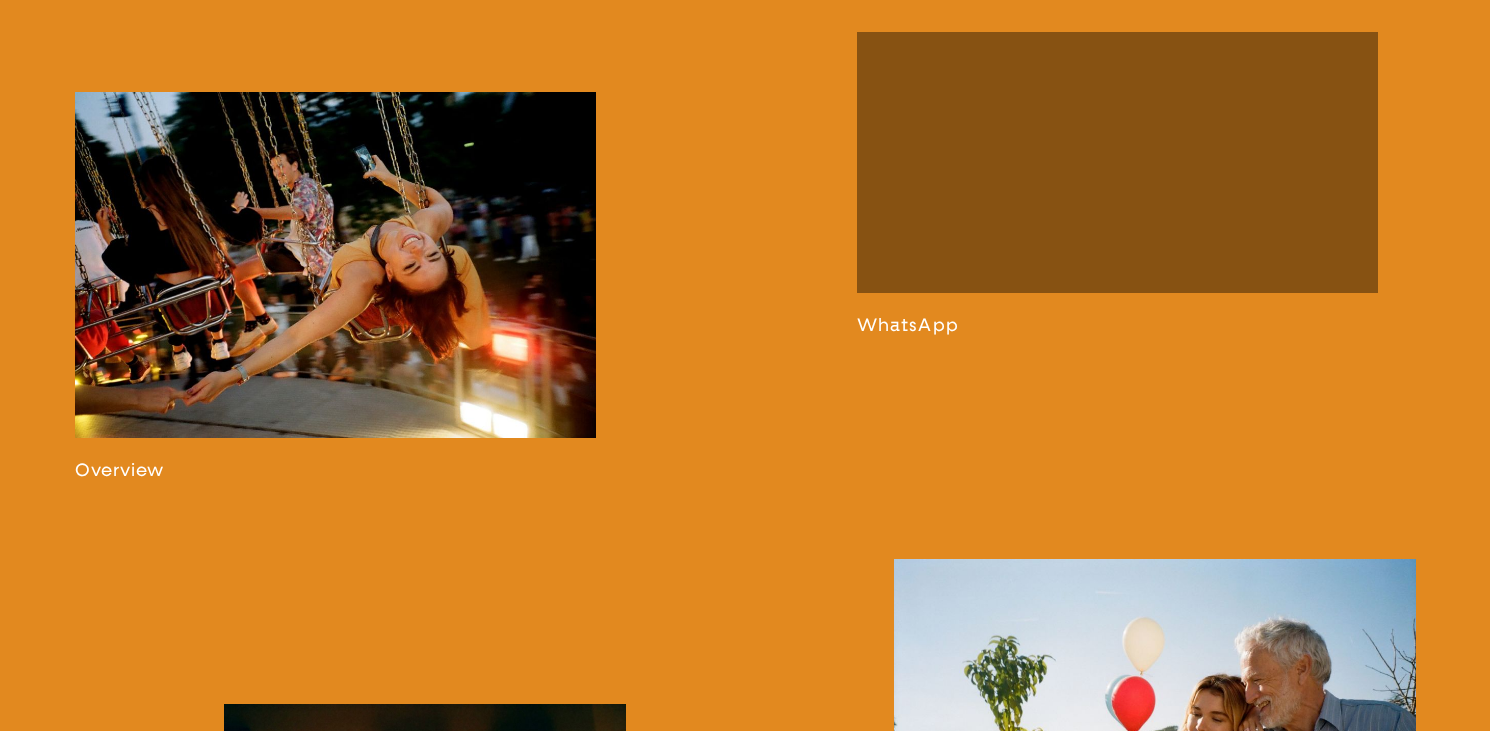 click at bounding box center (336, 286) 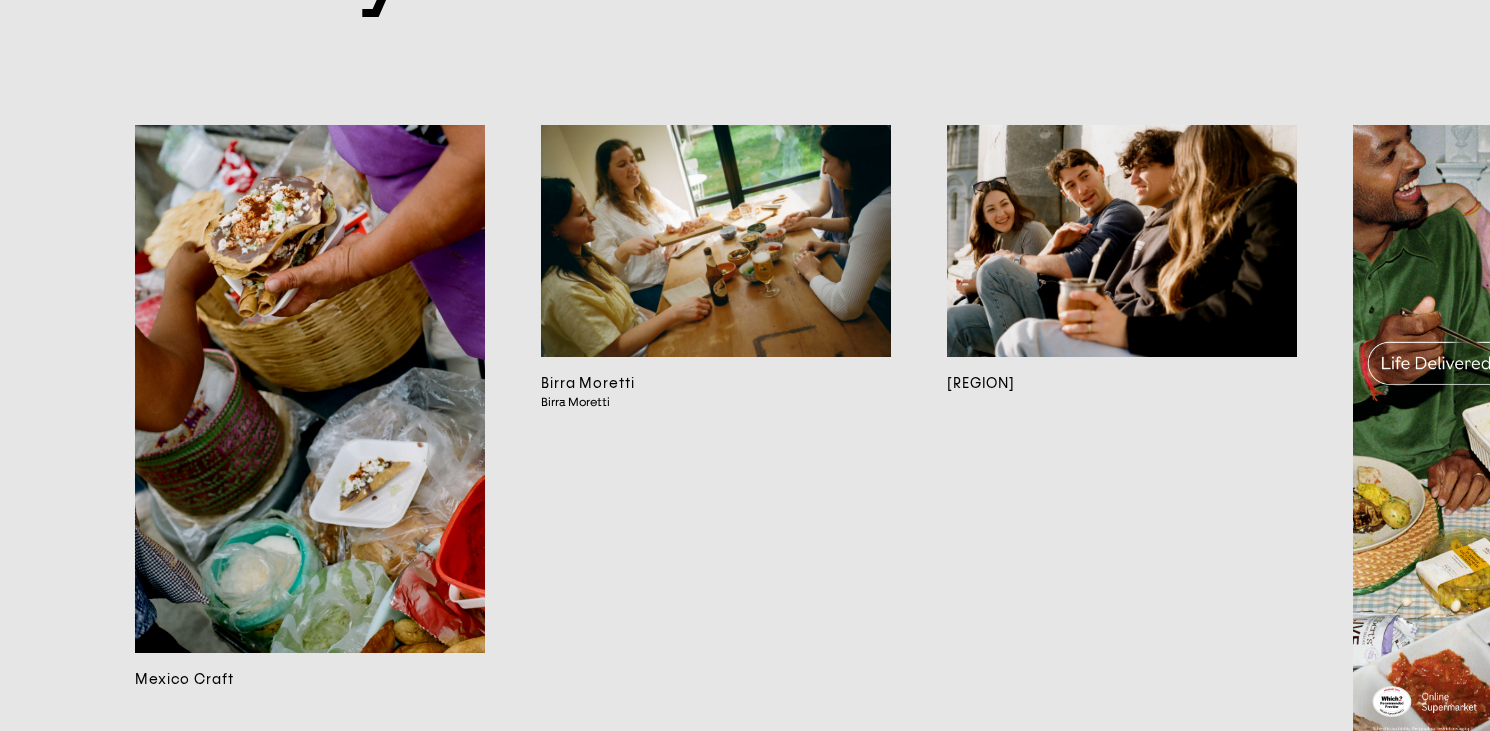 scroll, scrollTop: 12818, scrollLeft: 0, axis: vertical 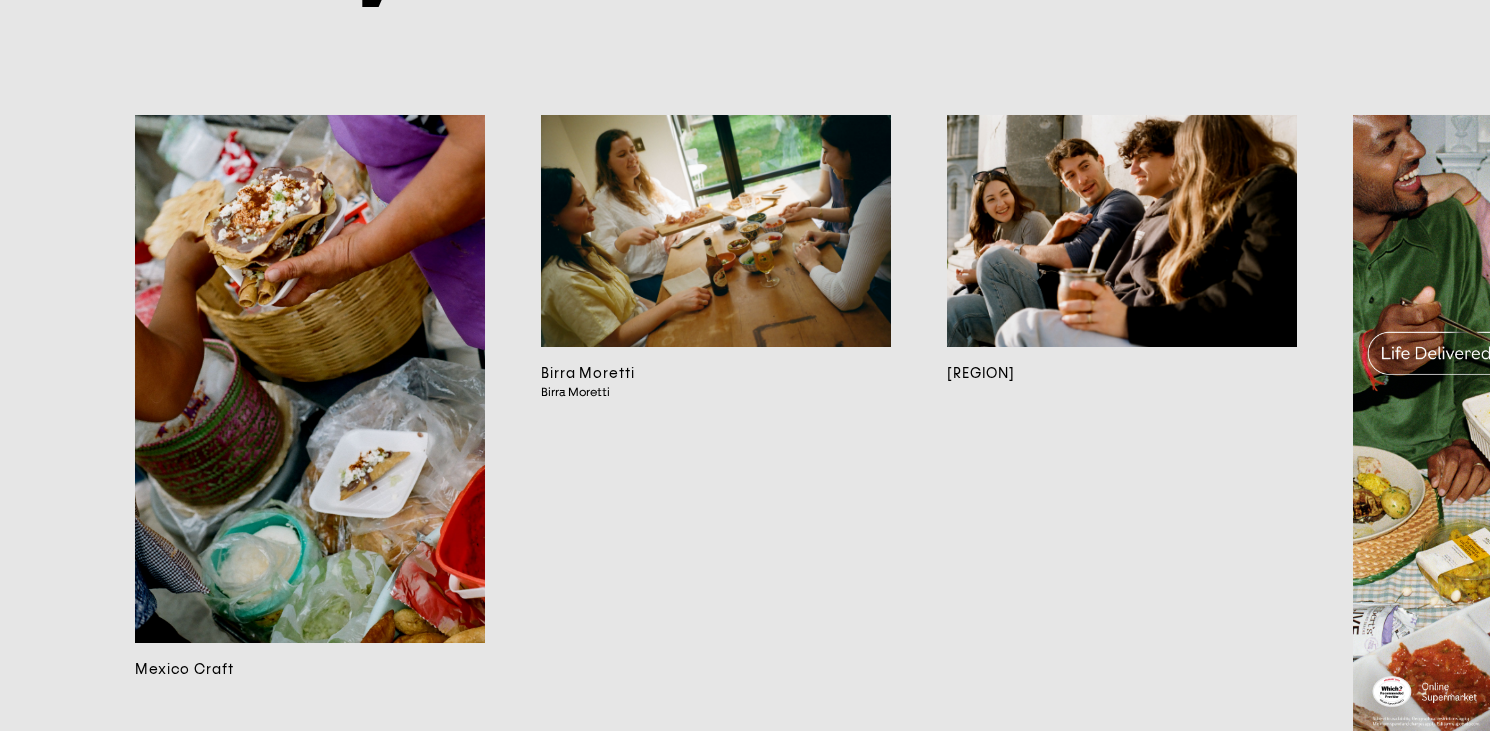 click at bounding box center [716, 231] 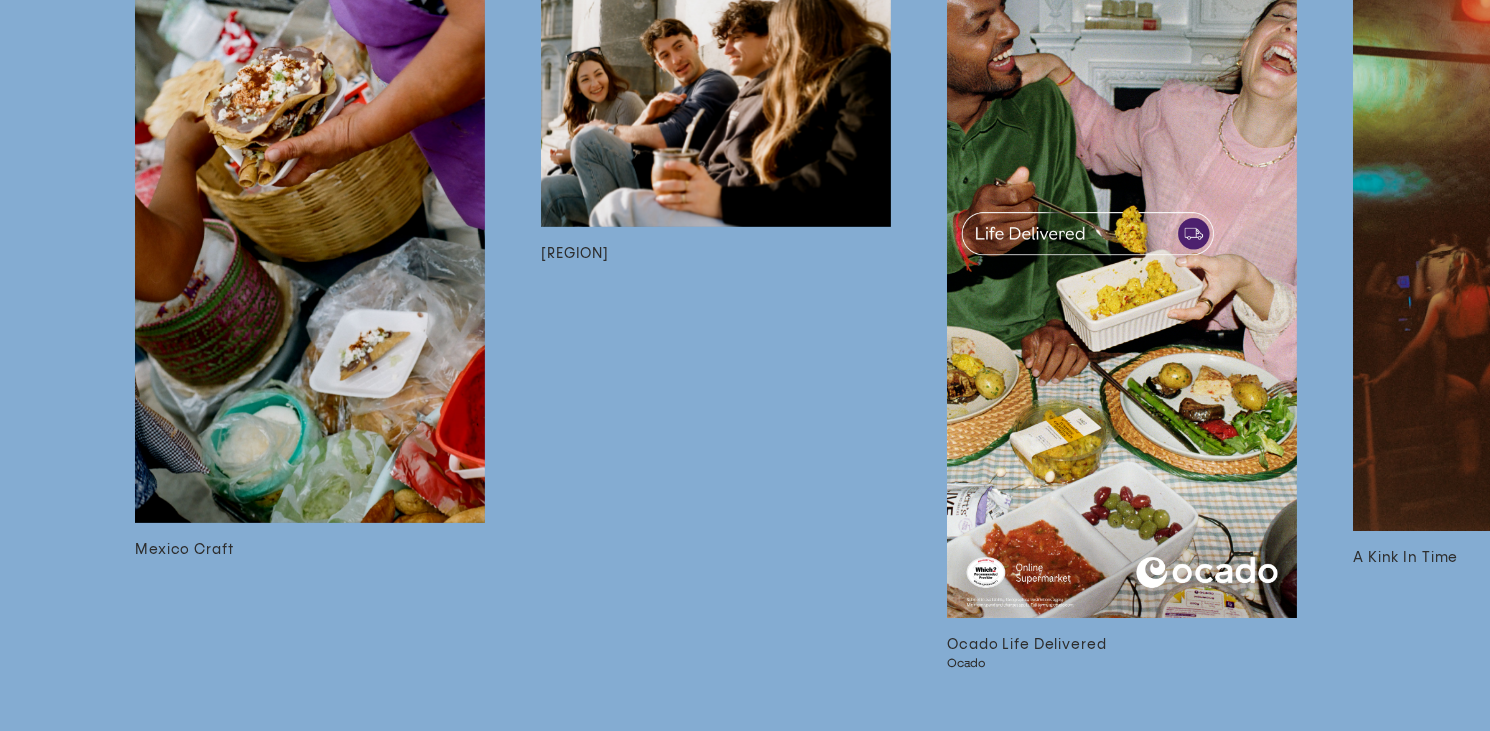 scroll, scrollTop: 6868, scrollLeft: 0, axis: vertical 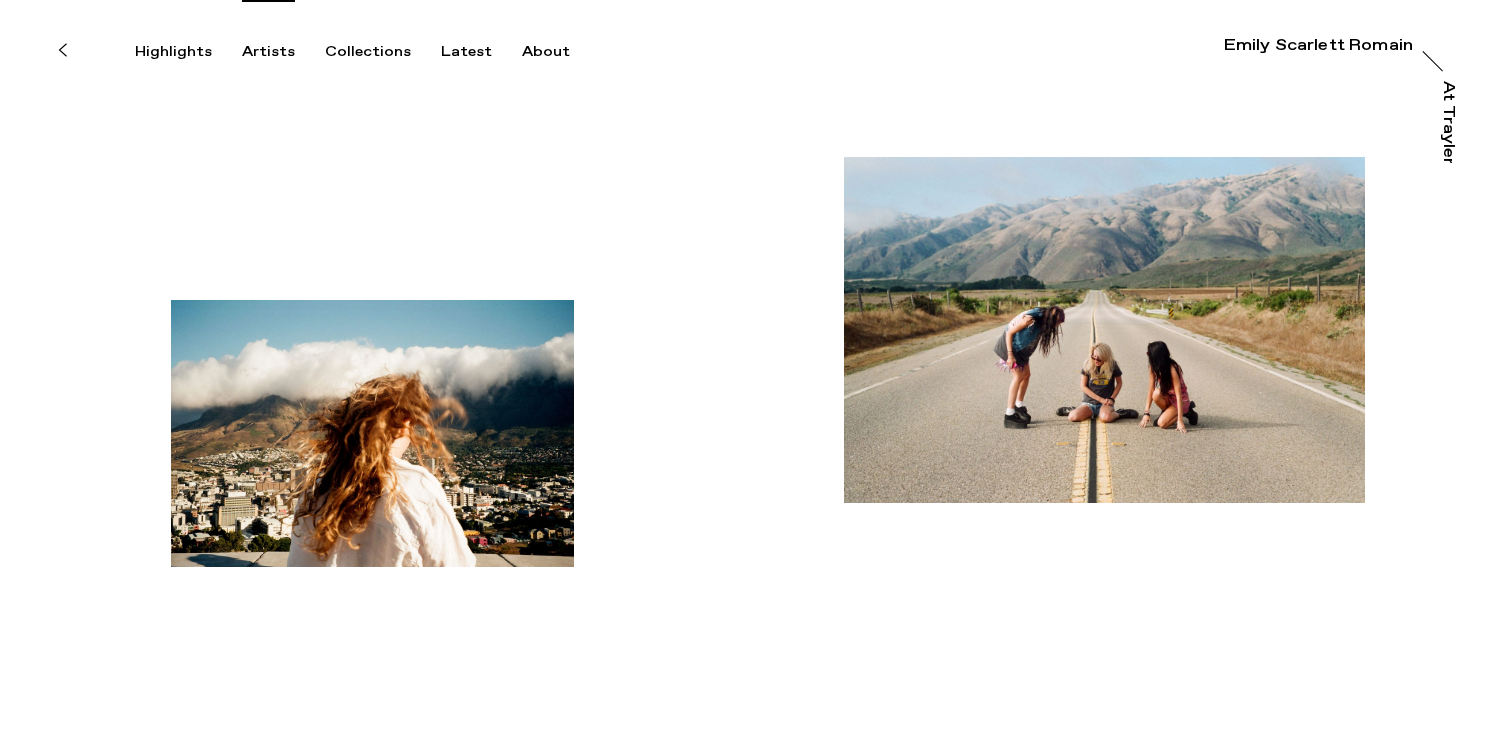 click on "Artists" at bounding box center [268, 52] 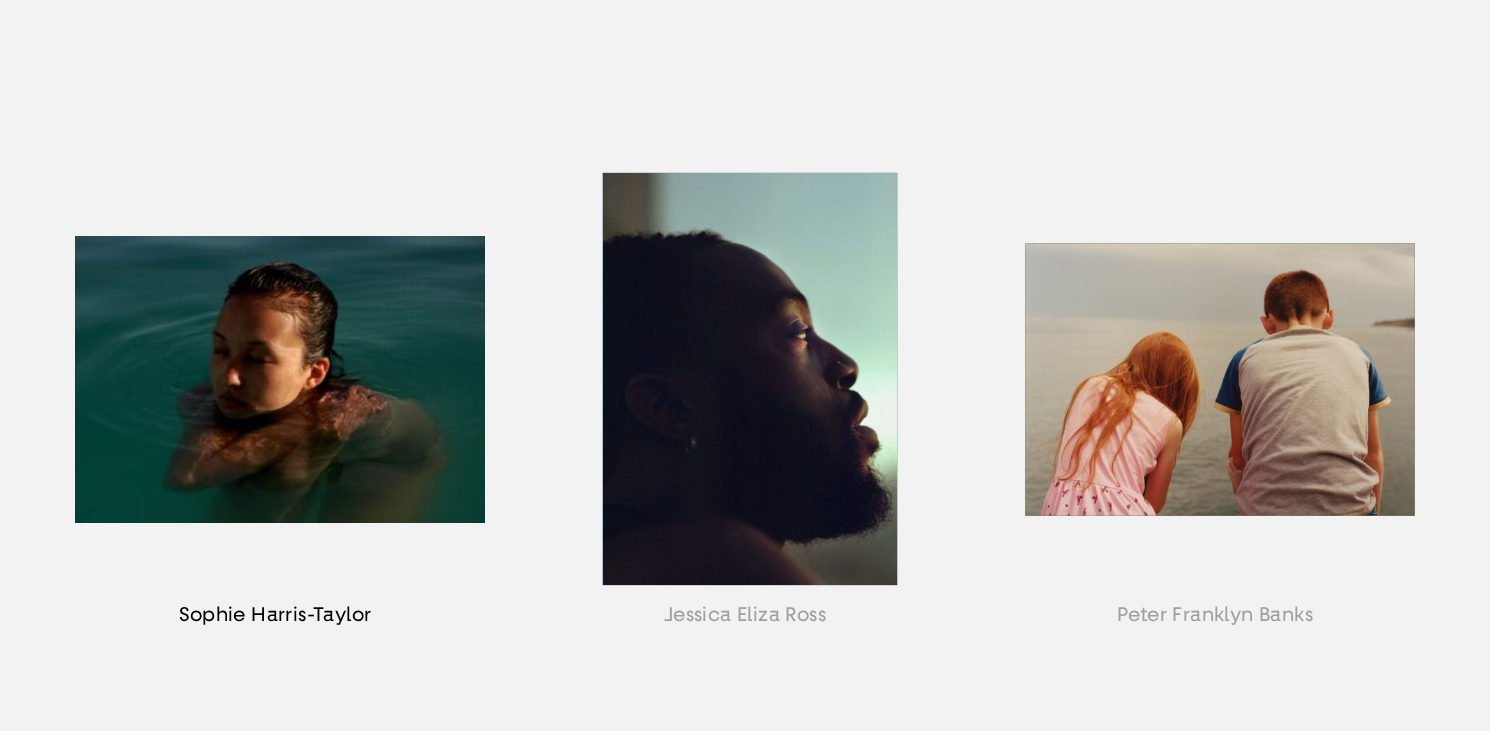 scroll, scrollTop: 925, scrollLeft: 0, axis: vertical 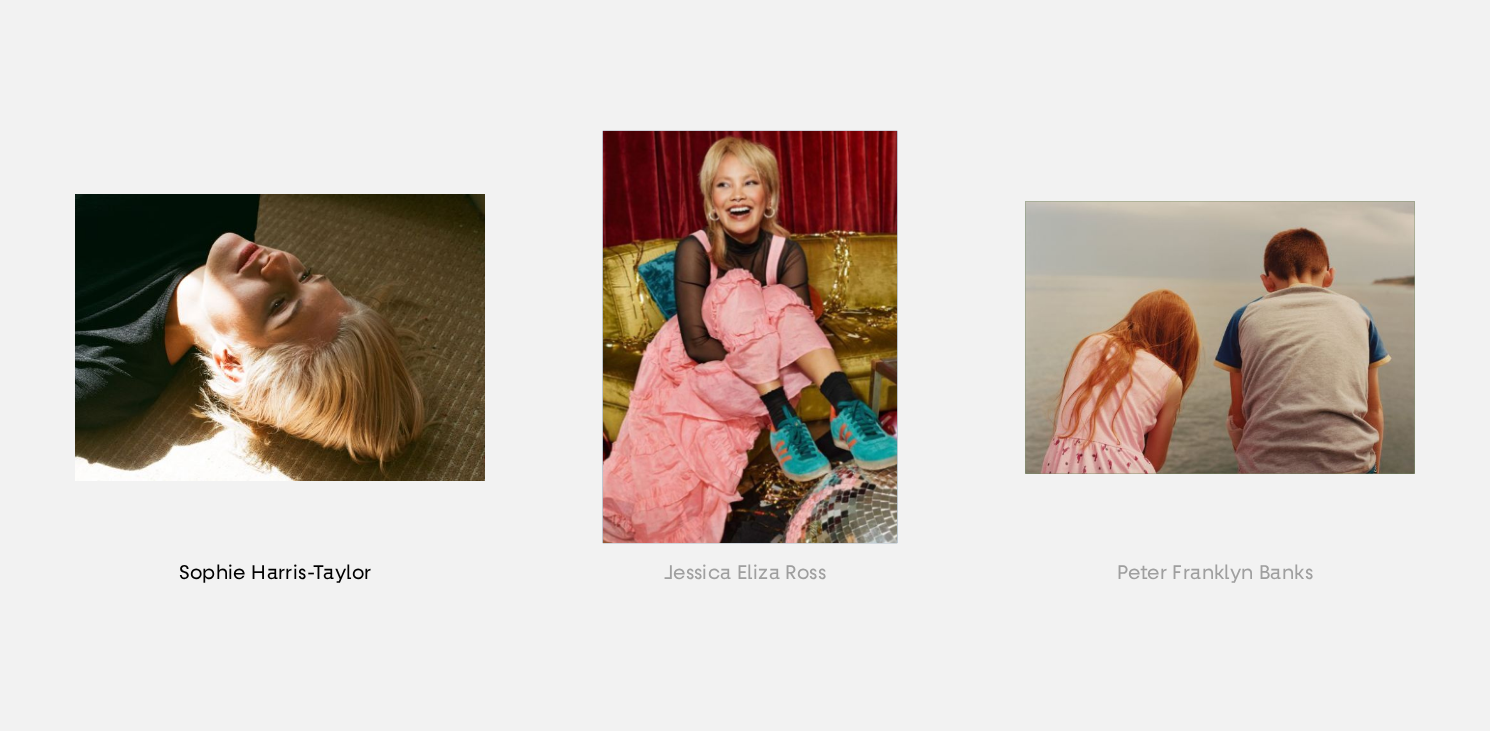 click at bounding box center (275, 362) 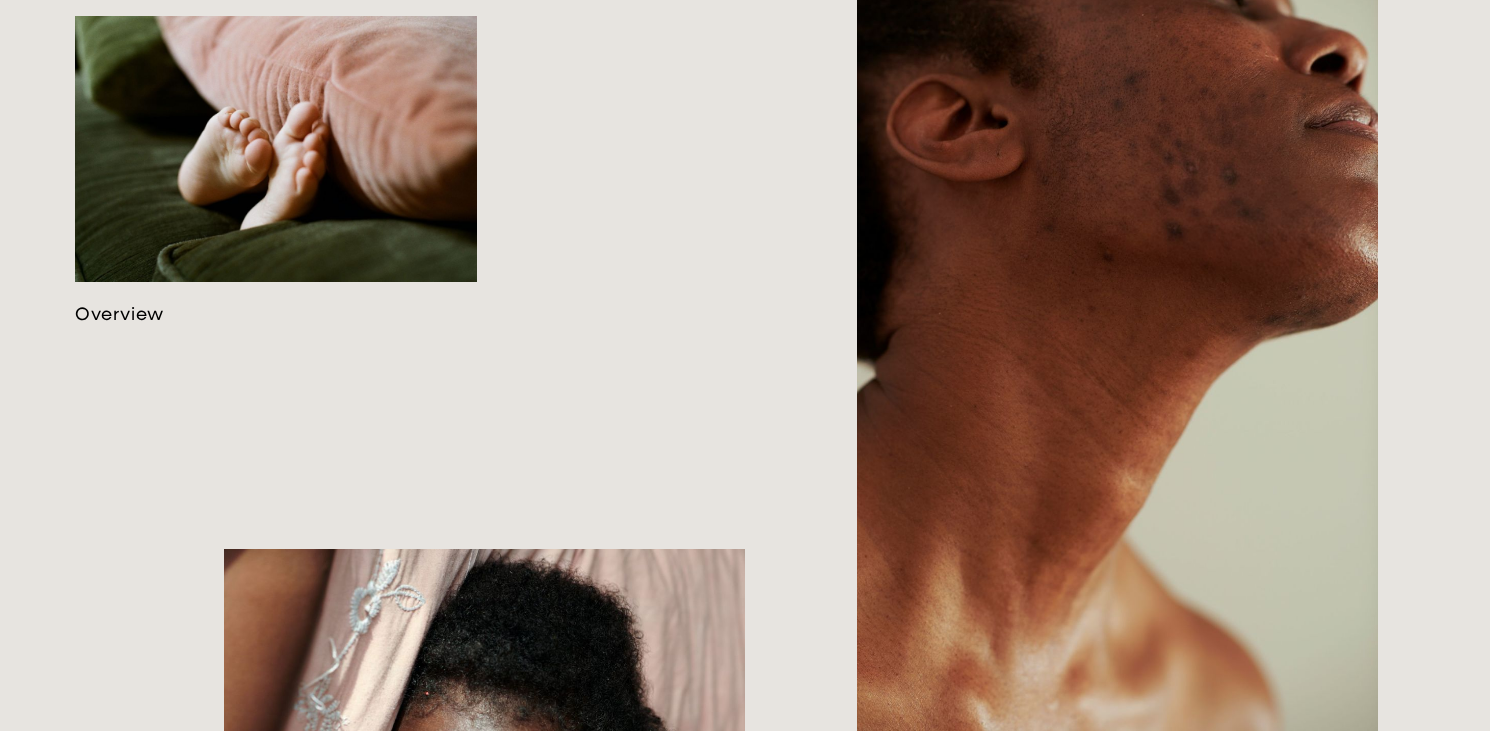 scroll, scrollTop: 1170, scrollLeft: 0, axis: vertical 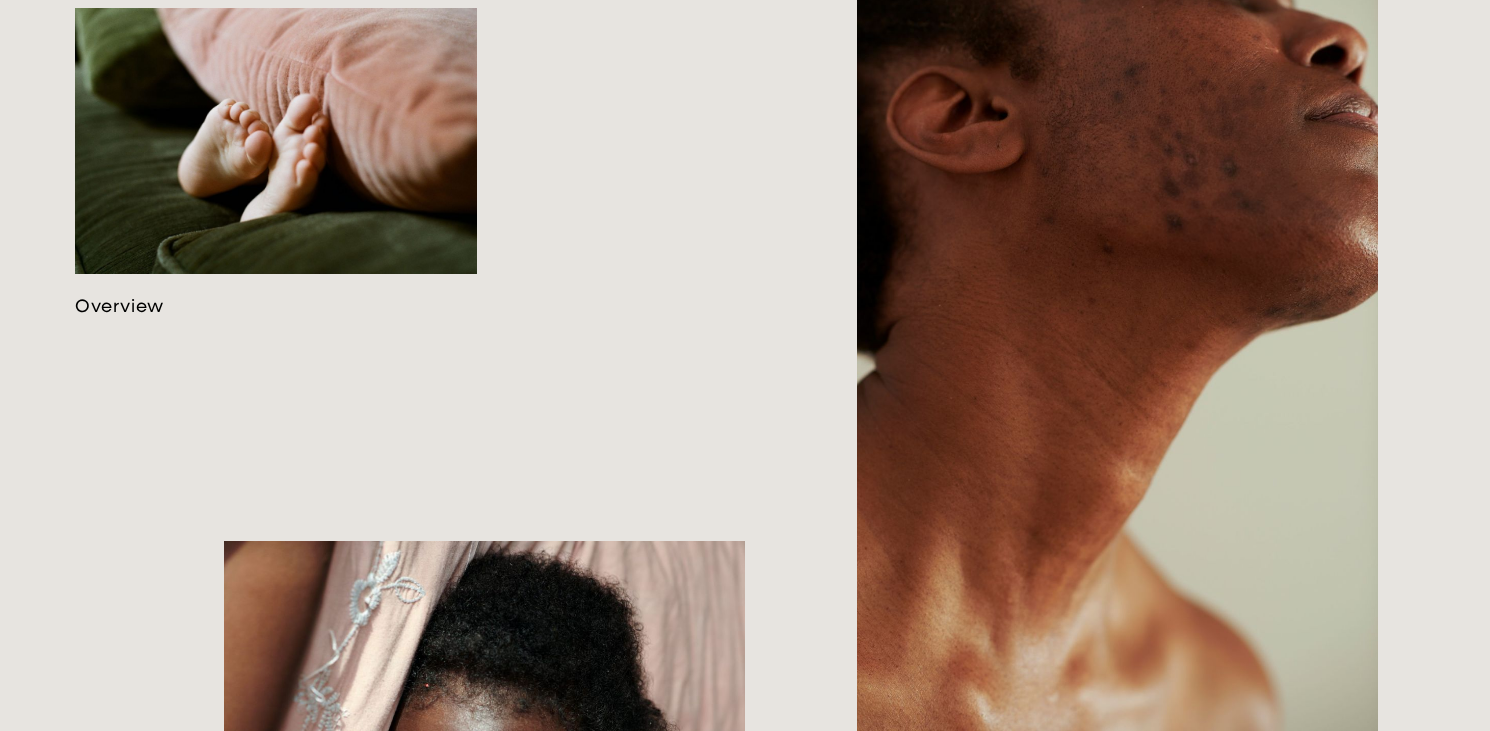 click at bounding box center (276, 162) 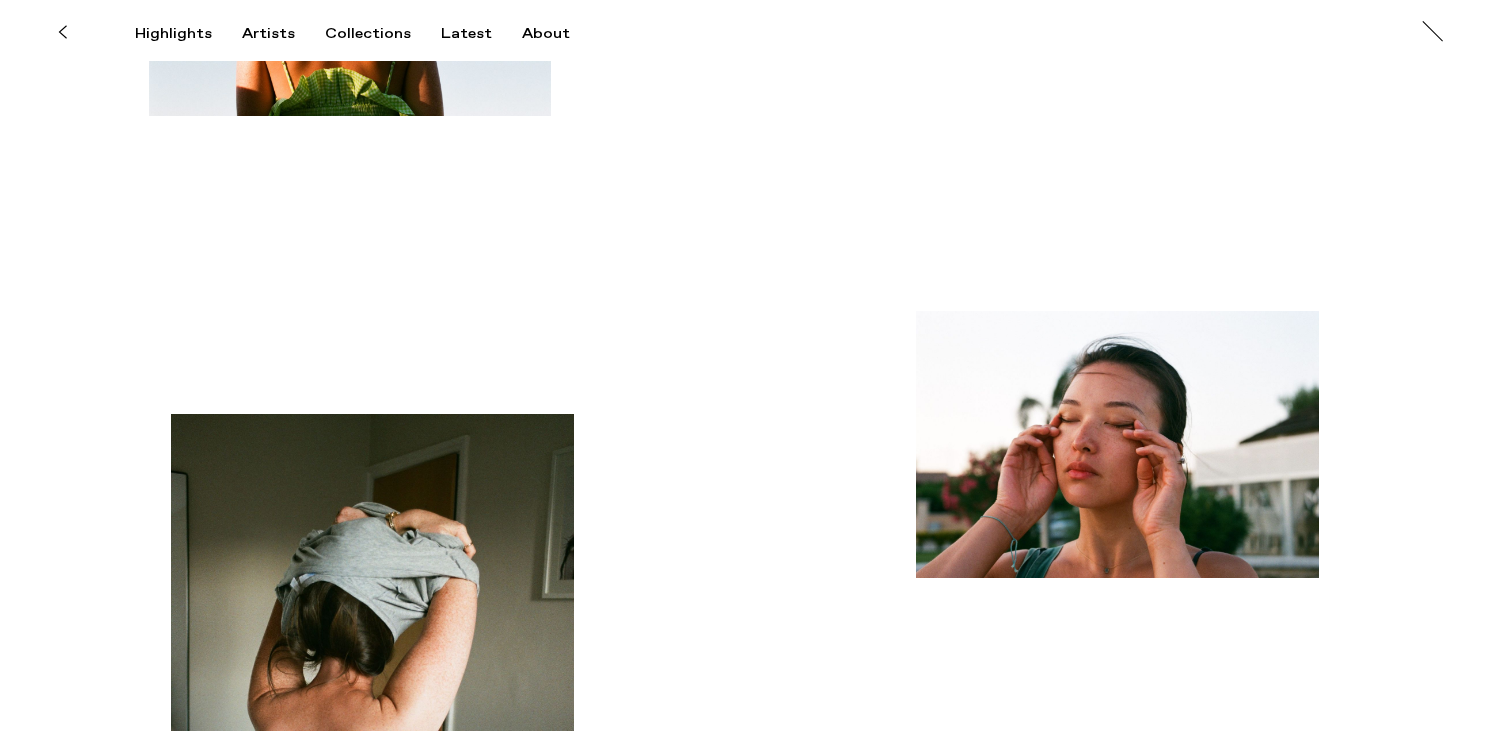 scroll, scrollTop: 2304, scrollLeft: 0, axis: vertical 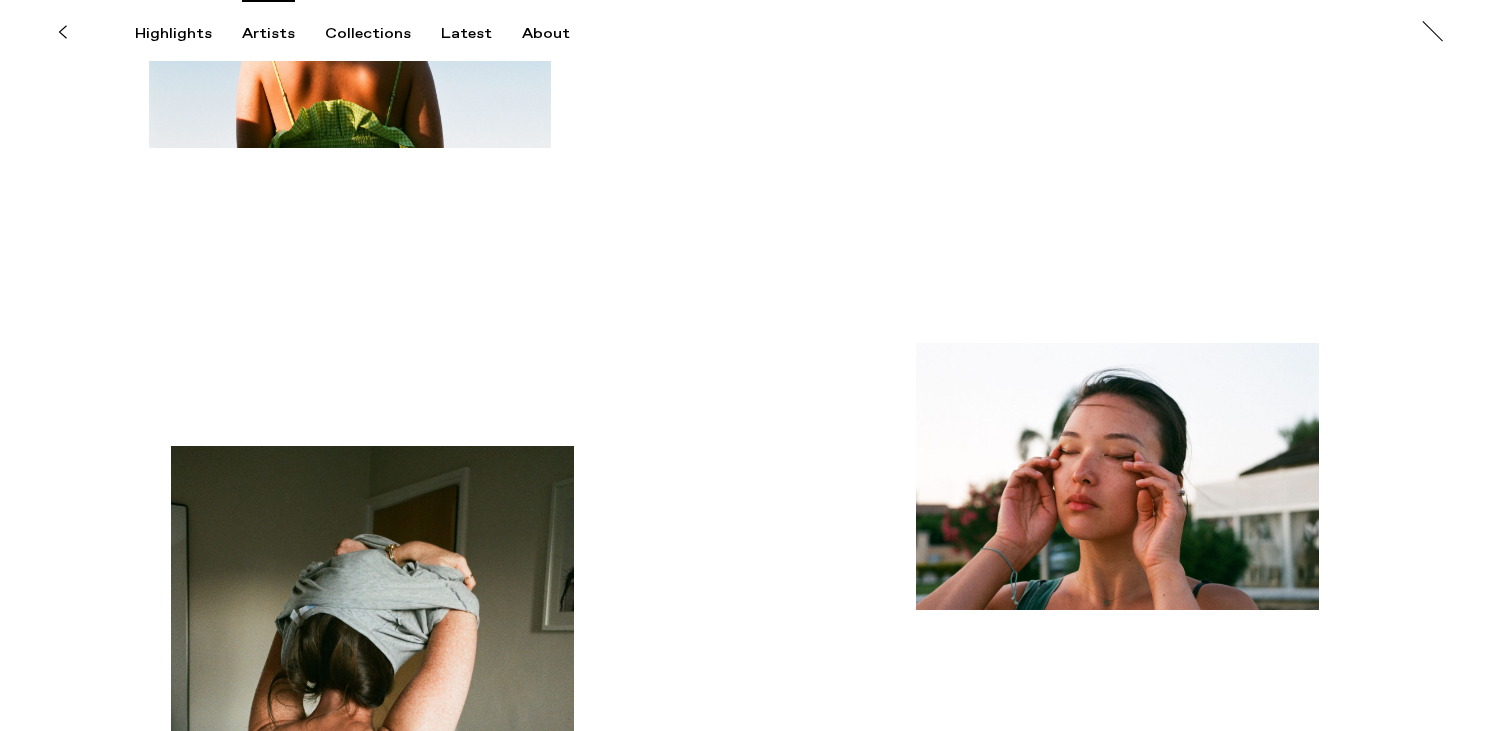 click on "Artists" at bounding box center (268, 34) 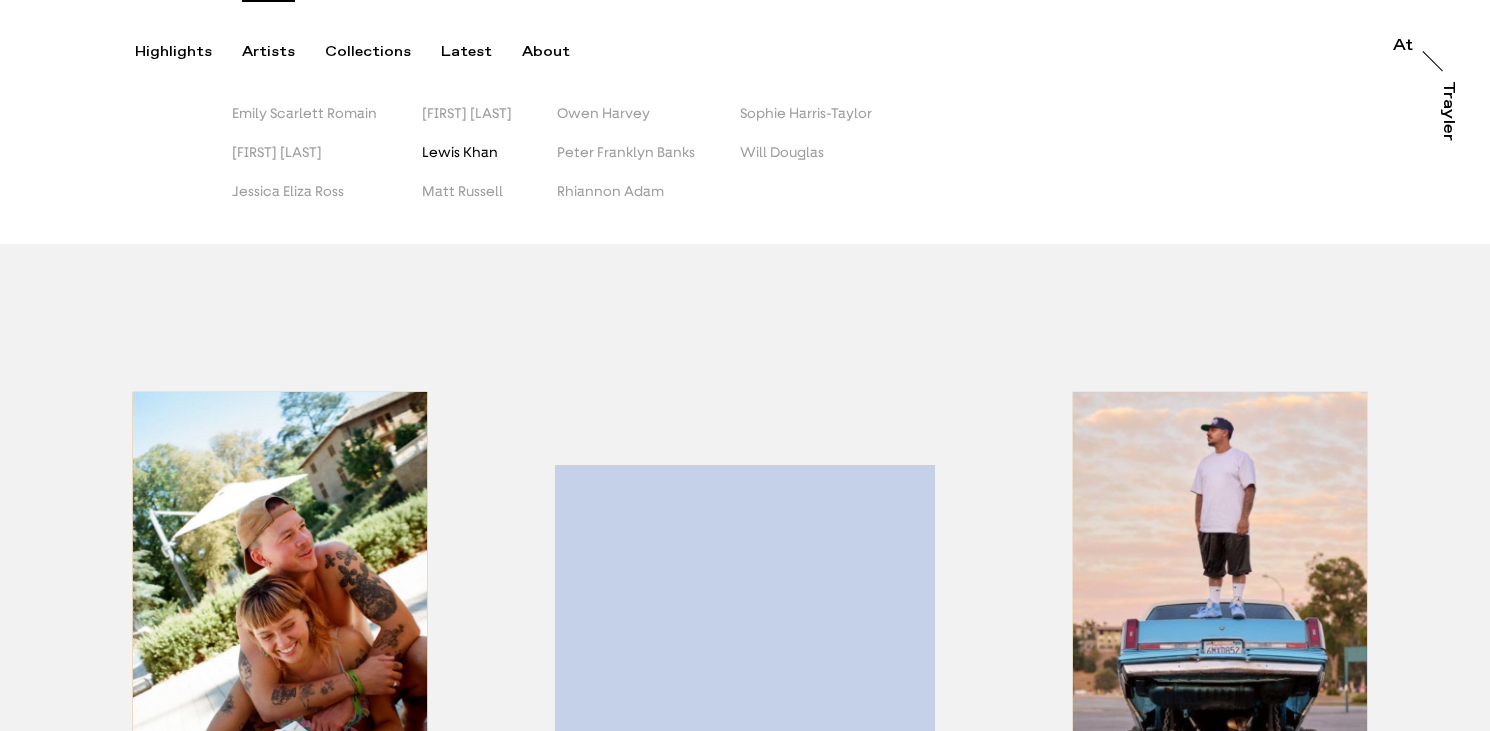 click on "Lewis Khan" at bounding box center (460, 152) 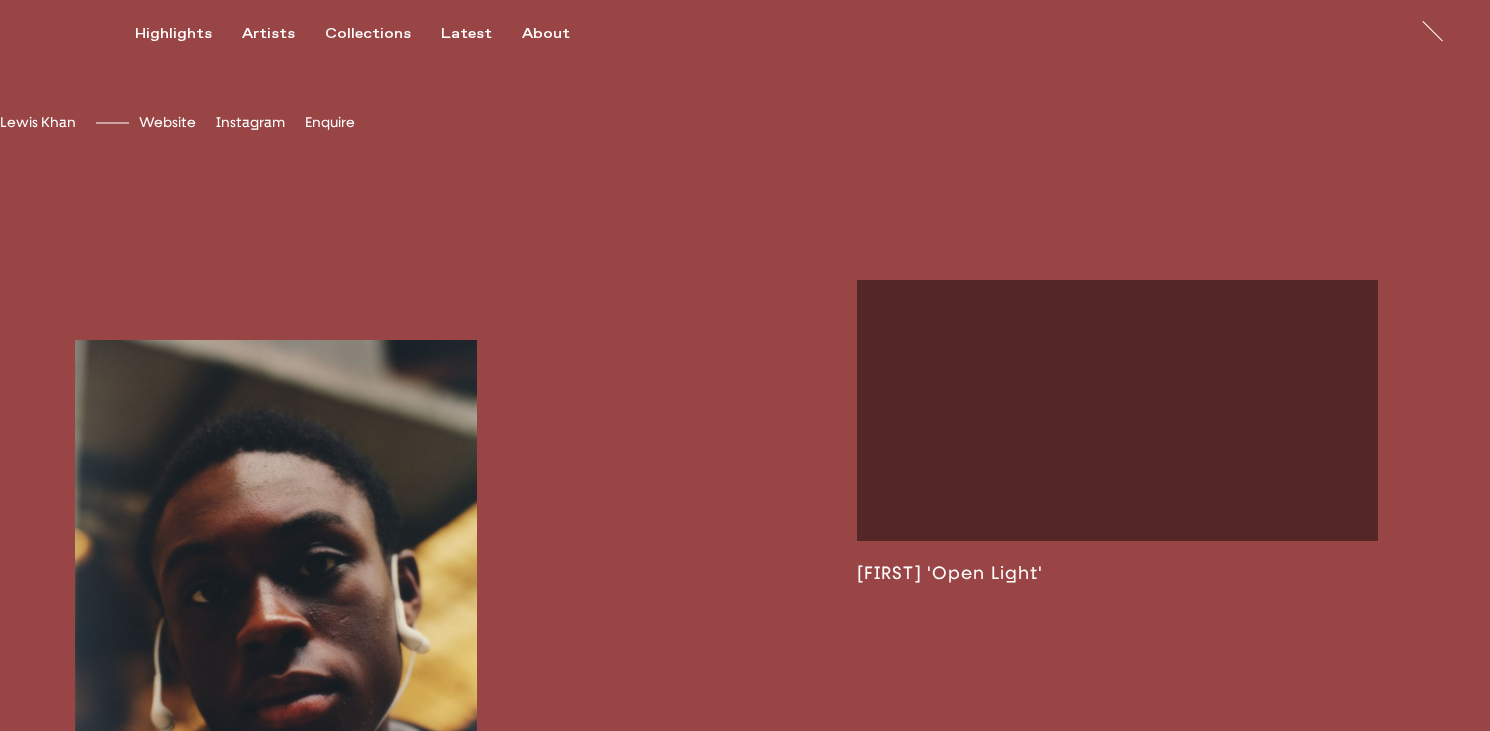 scroll, scrollTop: 845, scrollLeft: 0, axis: vertical 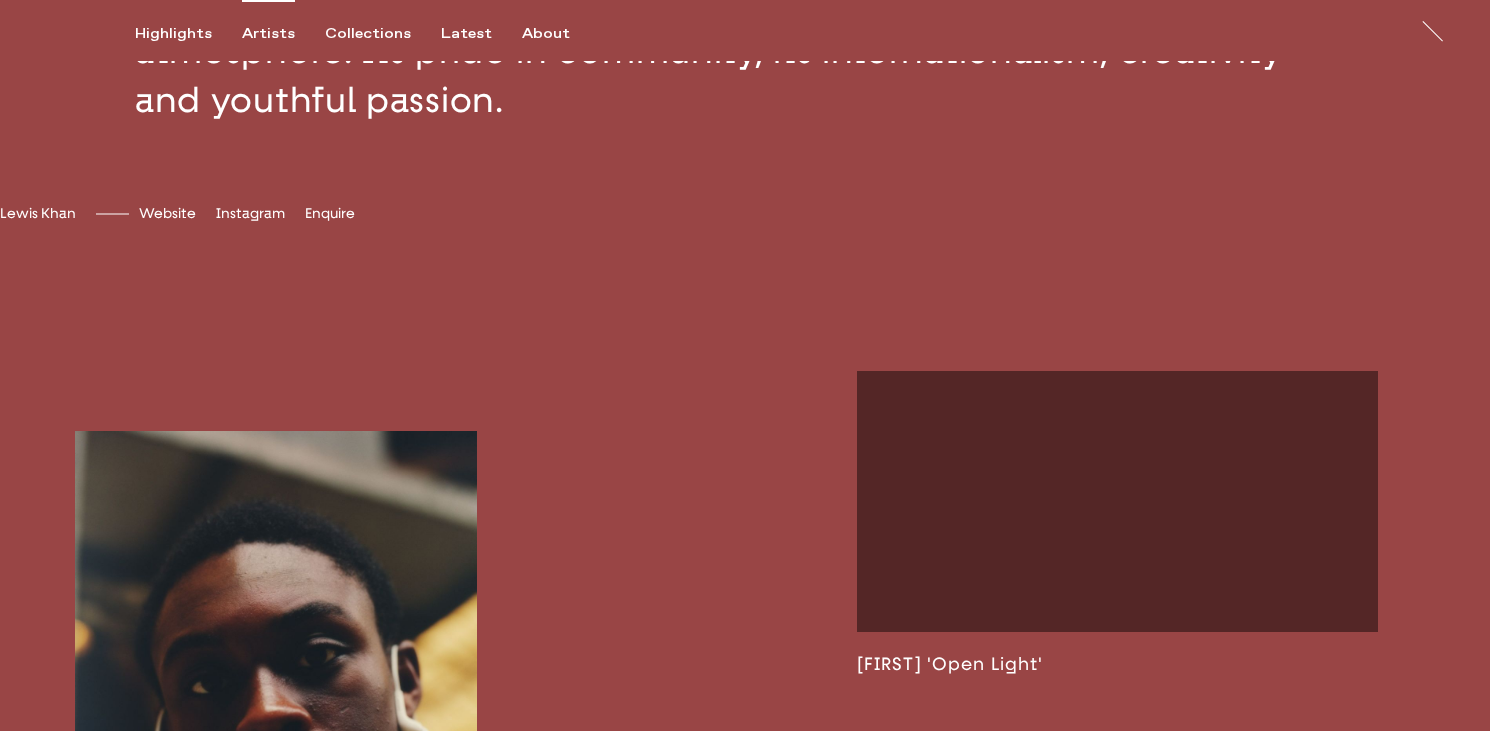click on "Artists" at bounding box center (268, 34) 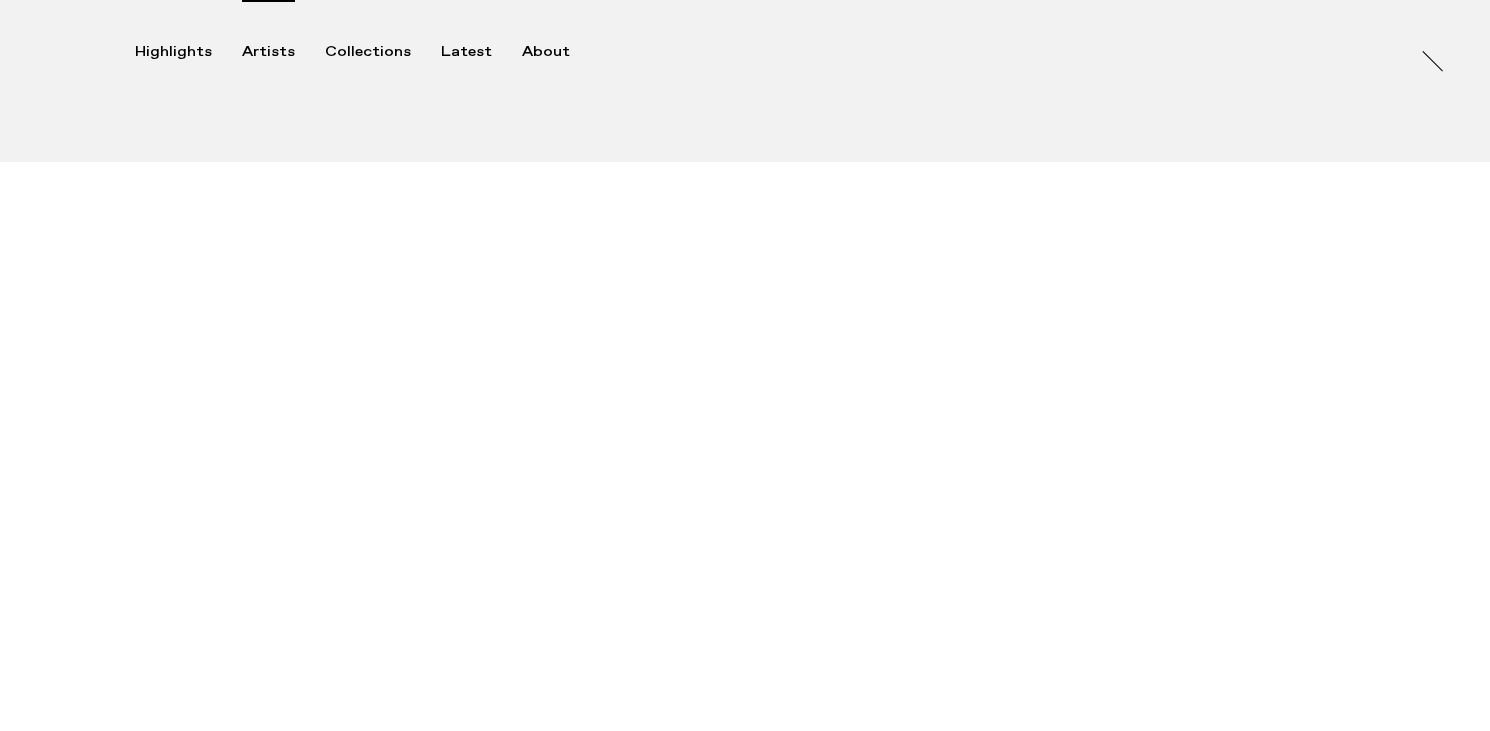 scroll, scrollTop: 0, scrollLeft: 0, axis: both 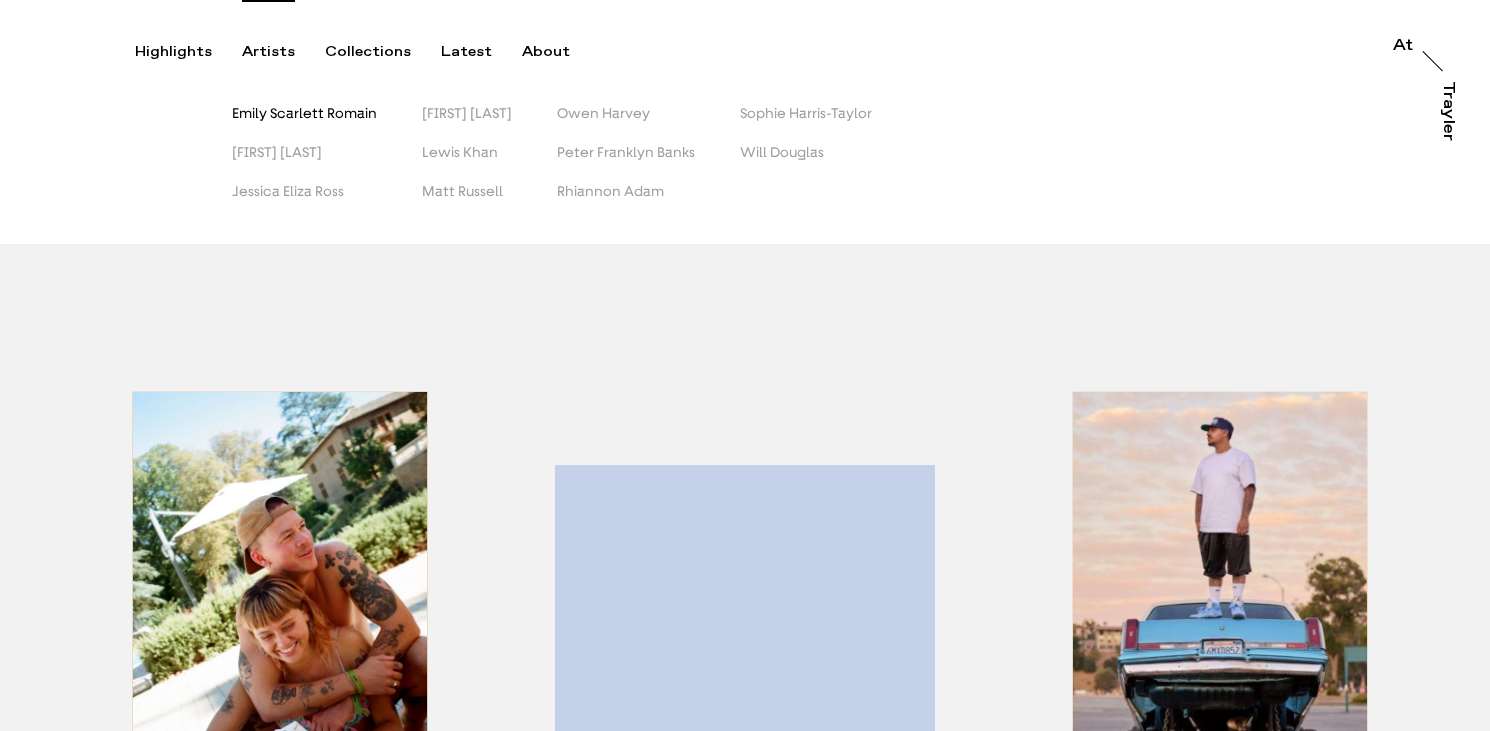 click on "Emily Scarlett Romain" at bounding box center (304, 113) 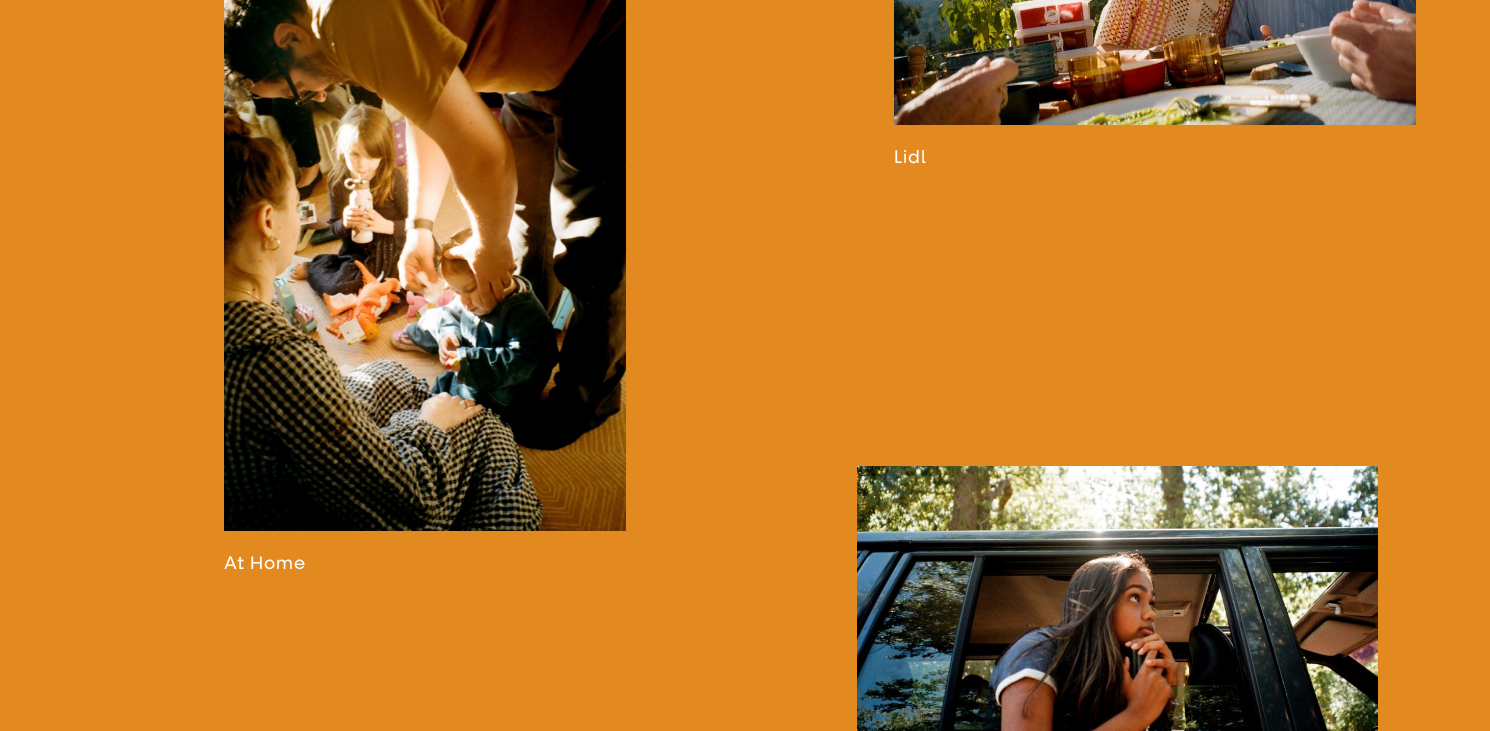 scroll, scrollTop: 1980, scrollLeft: 0, axis: vertical 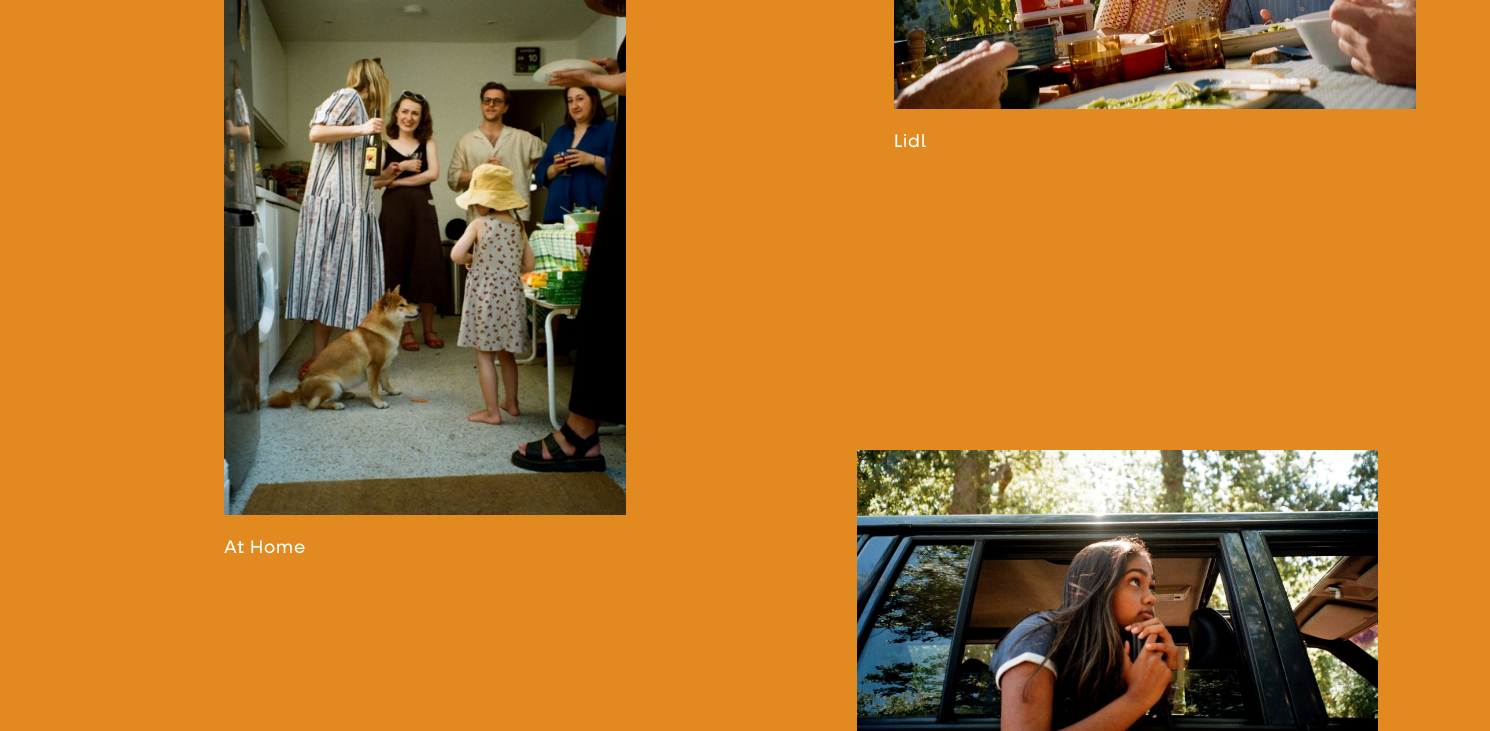 click at bounding box center (425, 232) 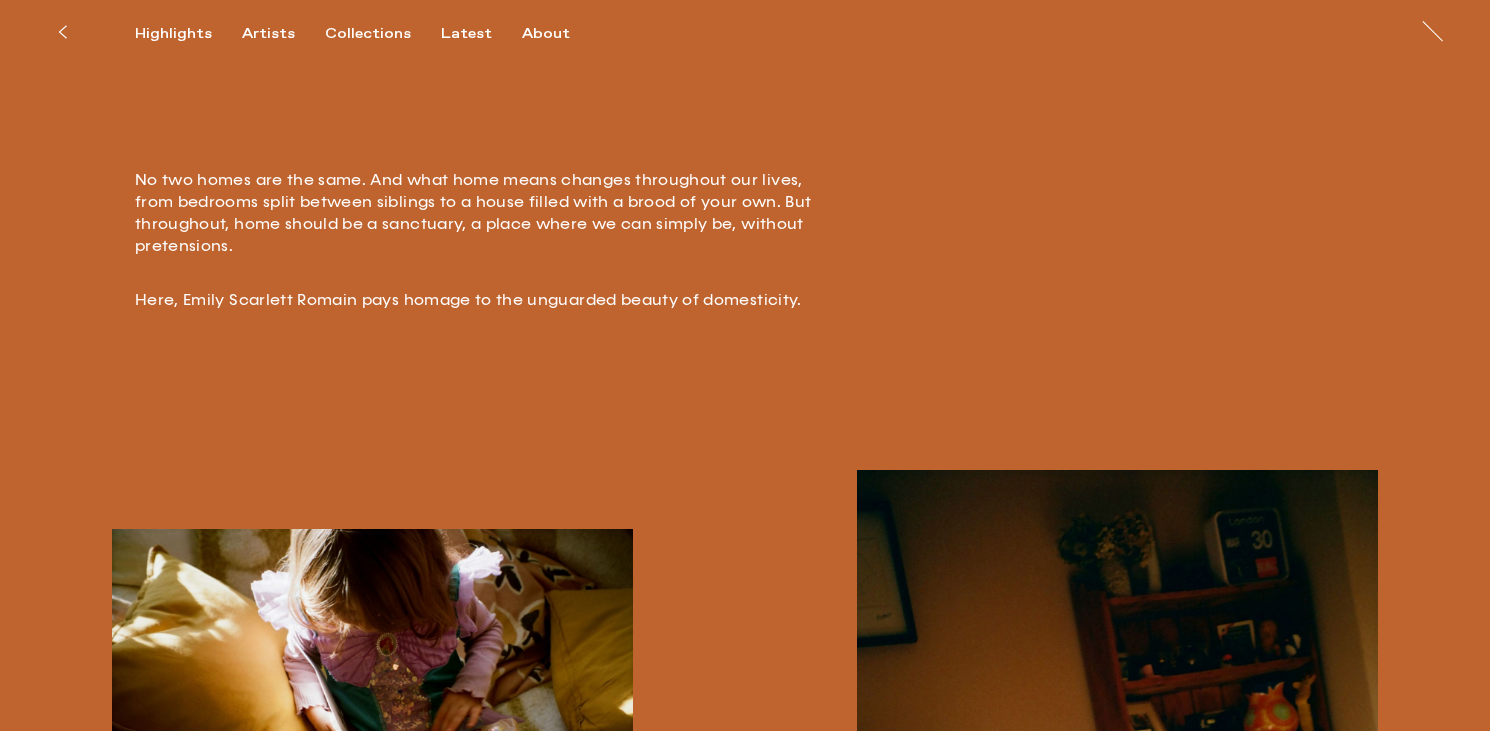 scroll, scrollTop: 294, scrollLeft: 0, axis: vertical 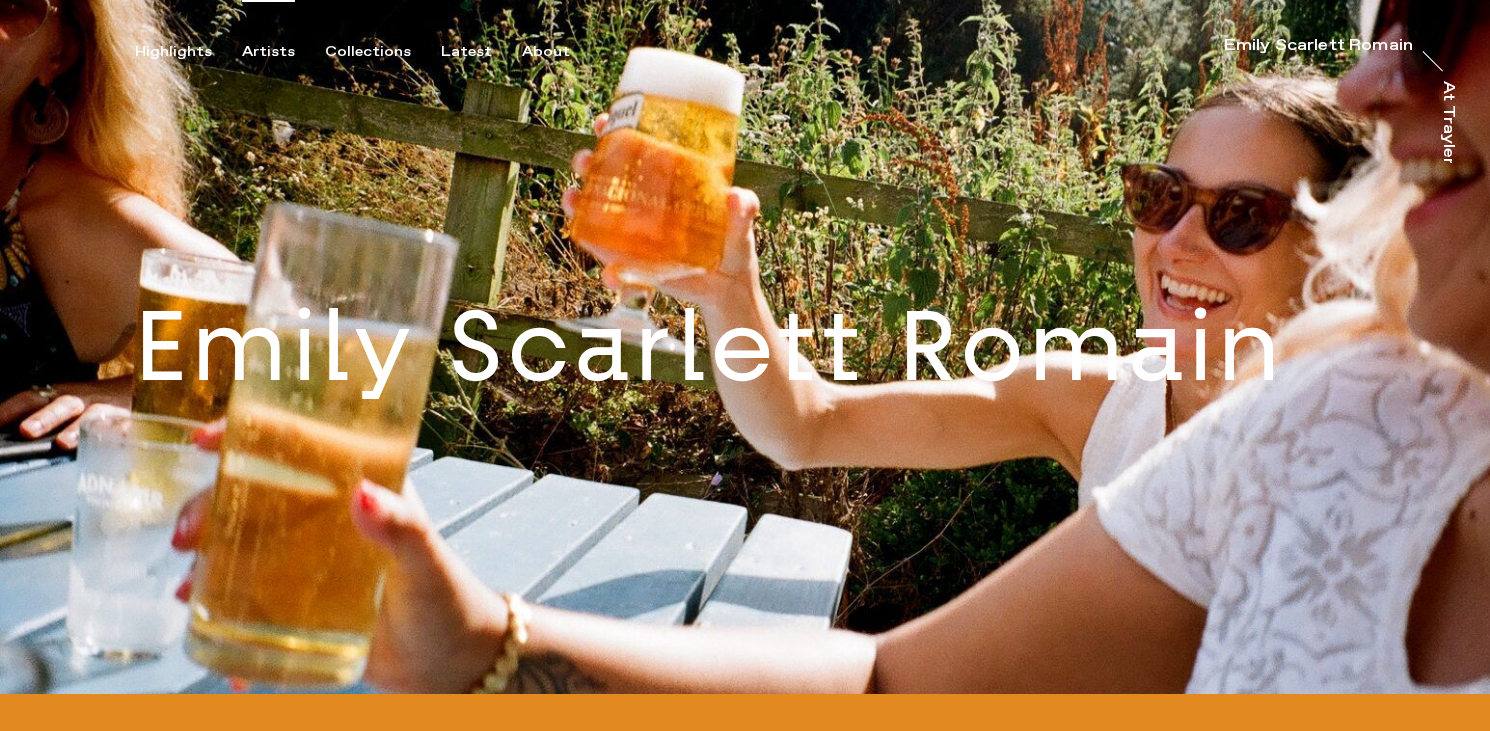 click on "Artists" at bounding box center [268, 52] 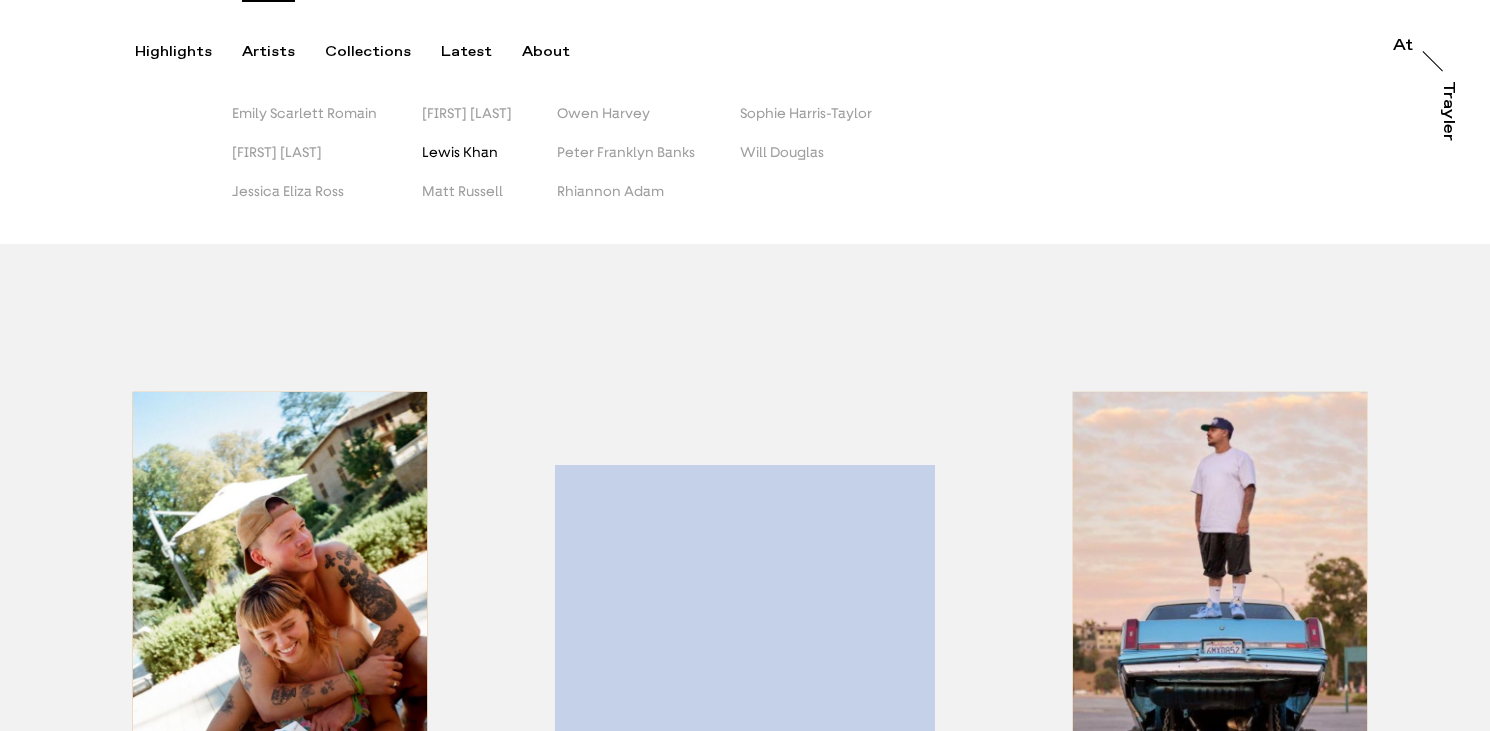 click on "Lewis Khan" at bounding box center (460, 152) 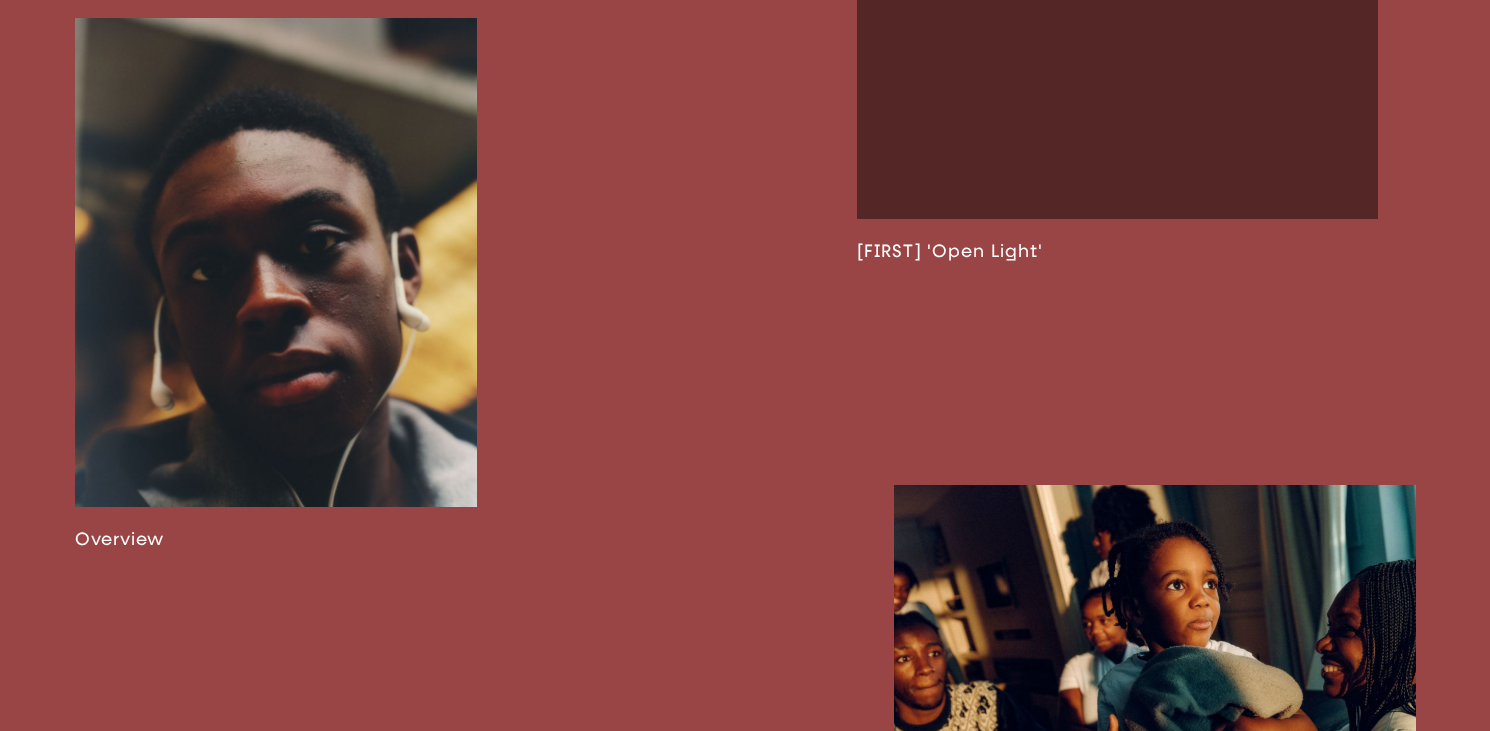 scroll, scrollTop: 1290, scrollLeft: 0, axis: vertical 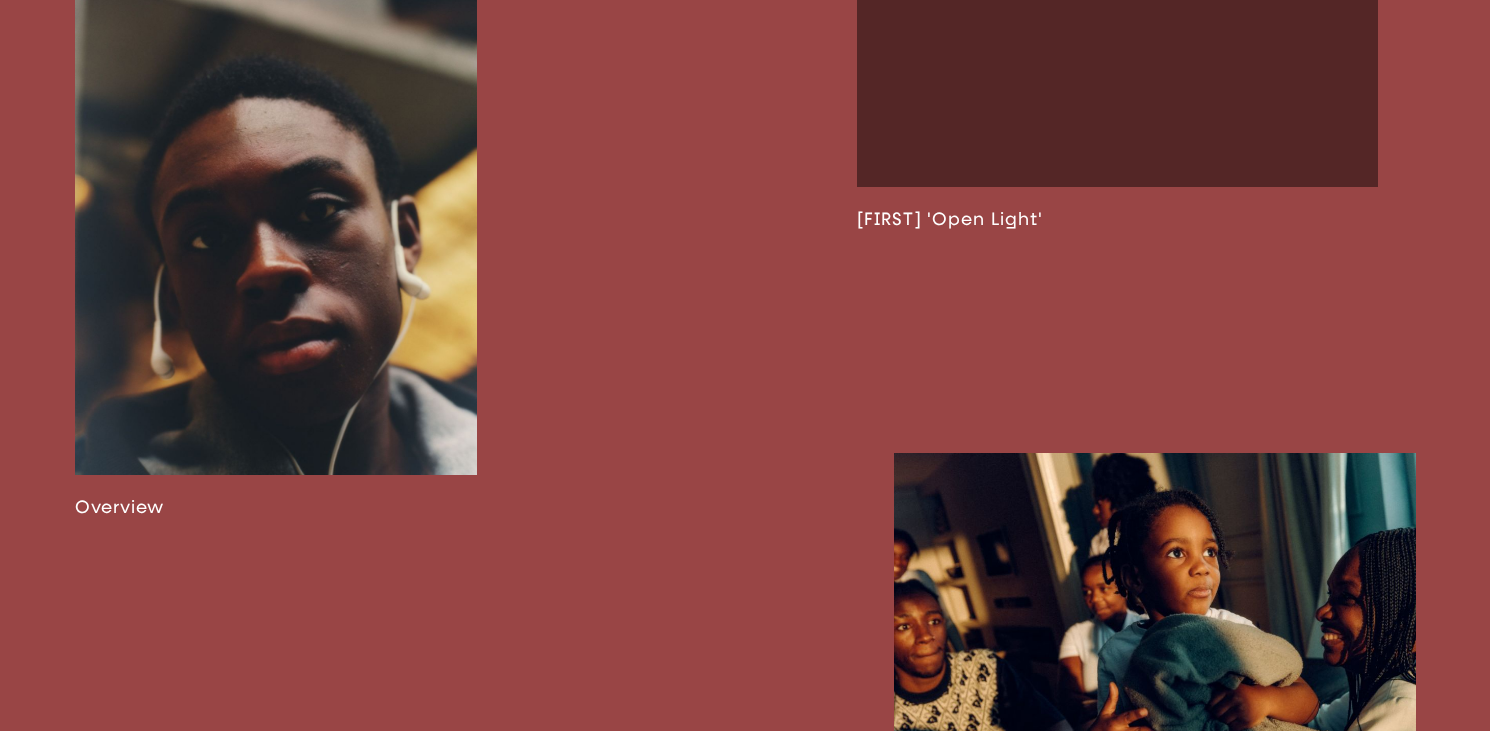 click at bounding box center [276, 252] 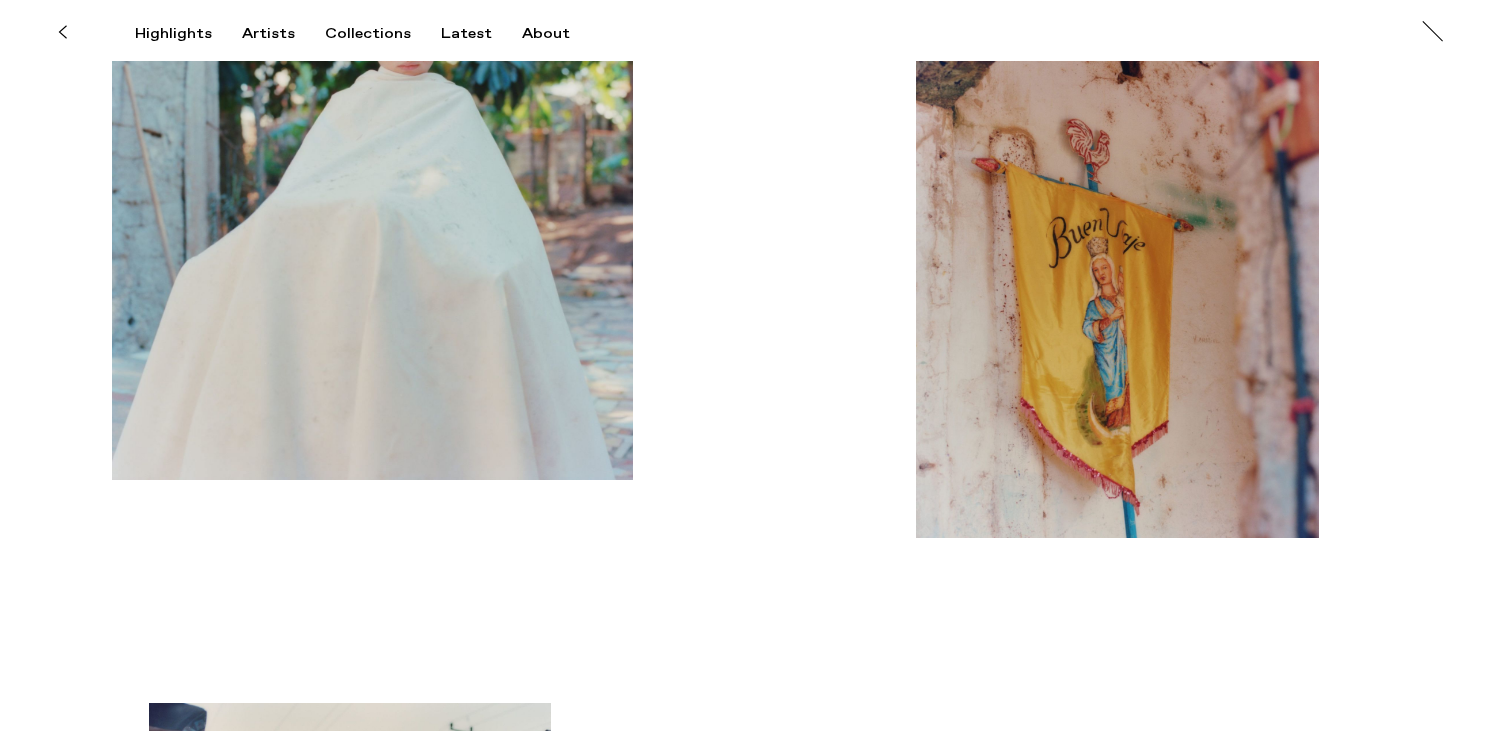 scroll, scrollTop: 6085, scrollLeft: 0, axis: vertical 